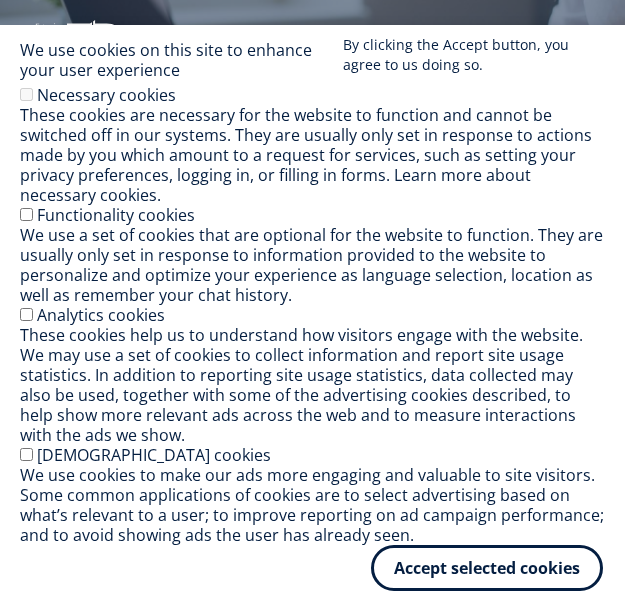 scroll, scrollTop: 0, scrollLeft: 0, axis: both 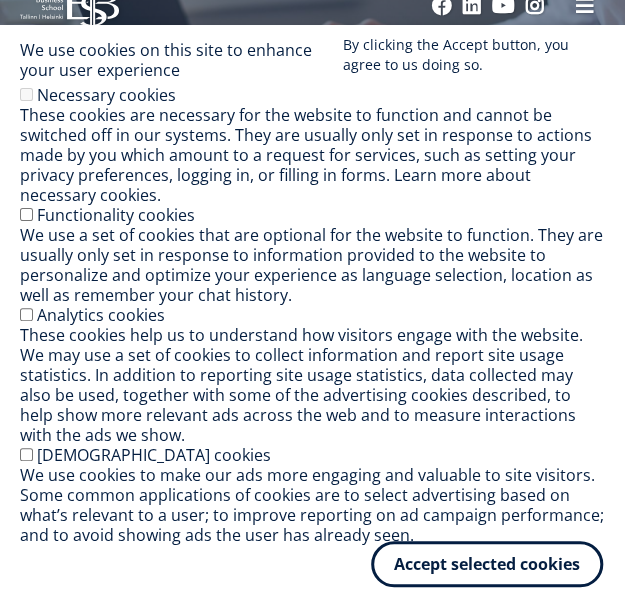 click on "Accept selected cookies" at bounding box center (487, 564) 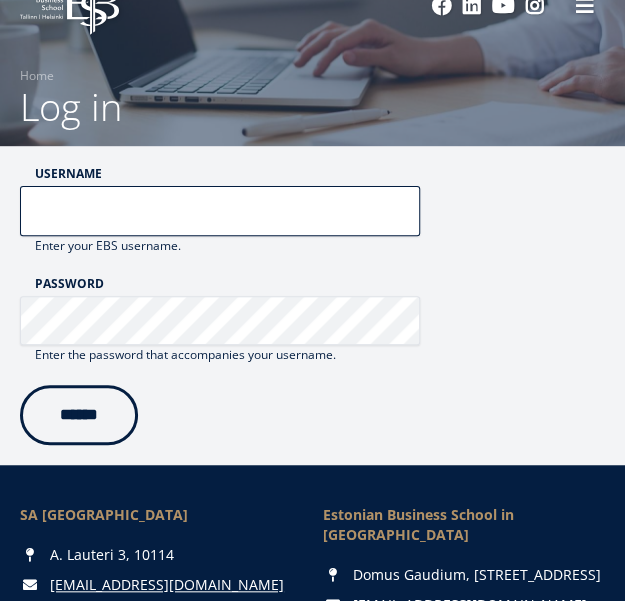 click on "Username" at bounding box center (220, 211) 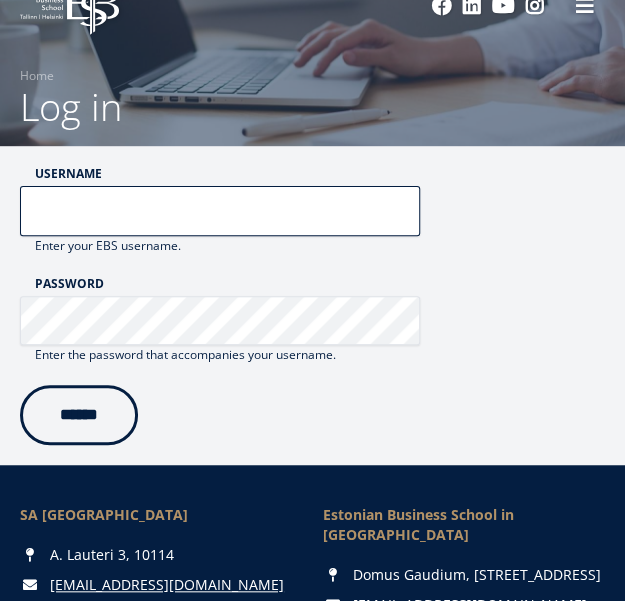 type on "**********" 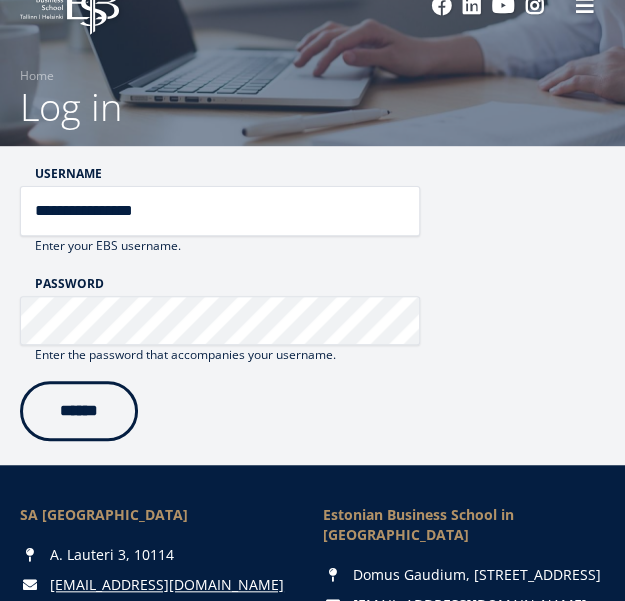 click on "******" at bounding box center [79, 411] 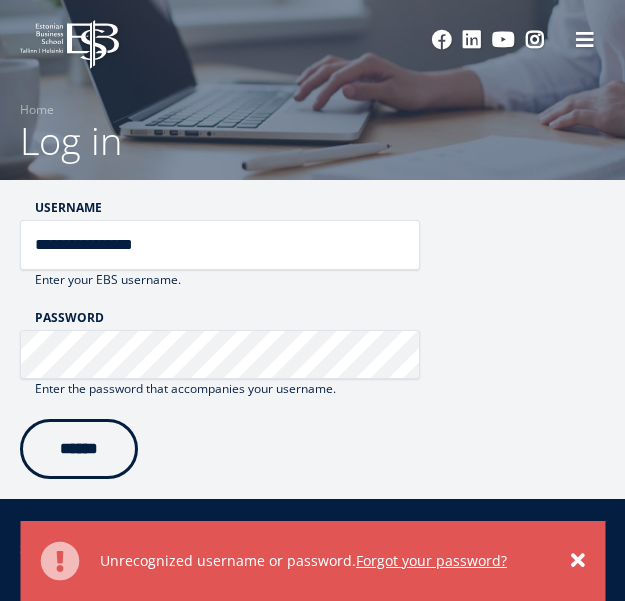 scroll, scrollTop: 0, scrollLeft: 0, axis: both 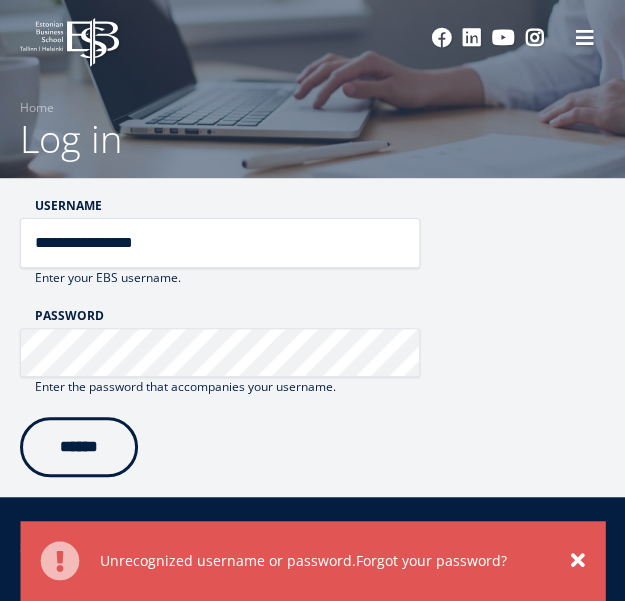 click on "Forgot your password?" at bounding box center (431, 561) 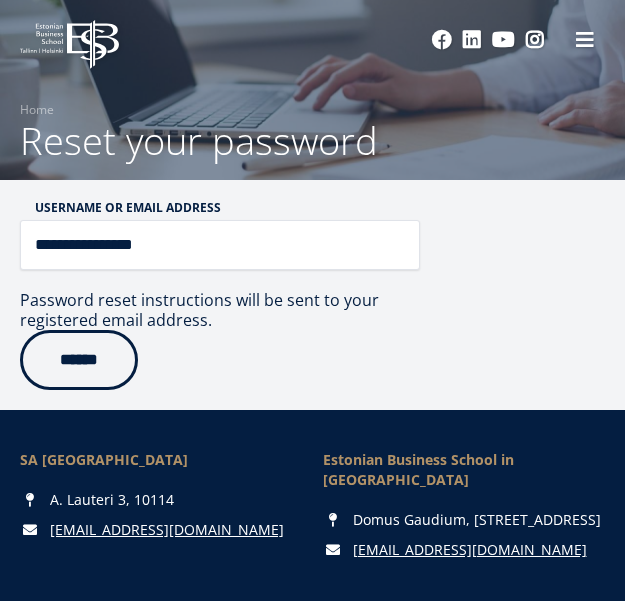 scroll, scrollTop: 0, scrollLeft: 0, axis: both 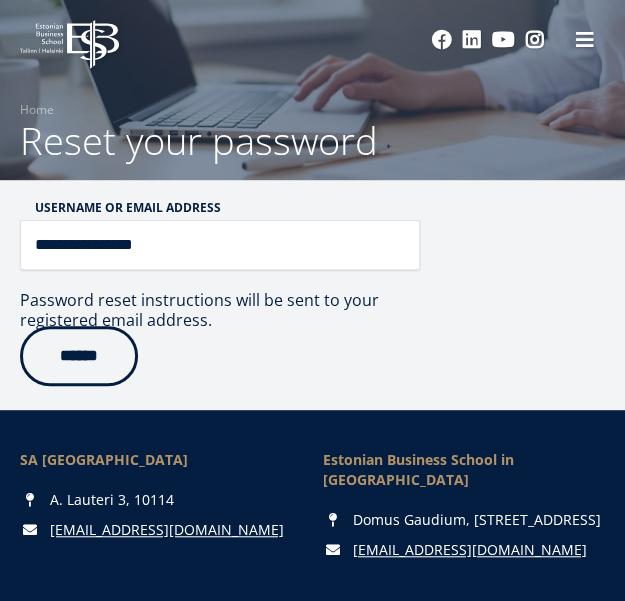 click on "******" at bounding box center (79, 356) 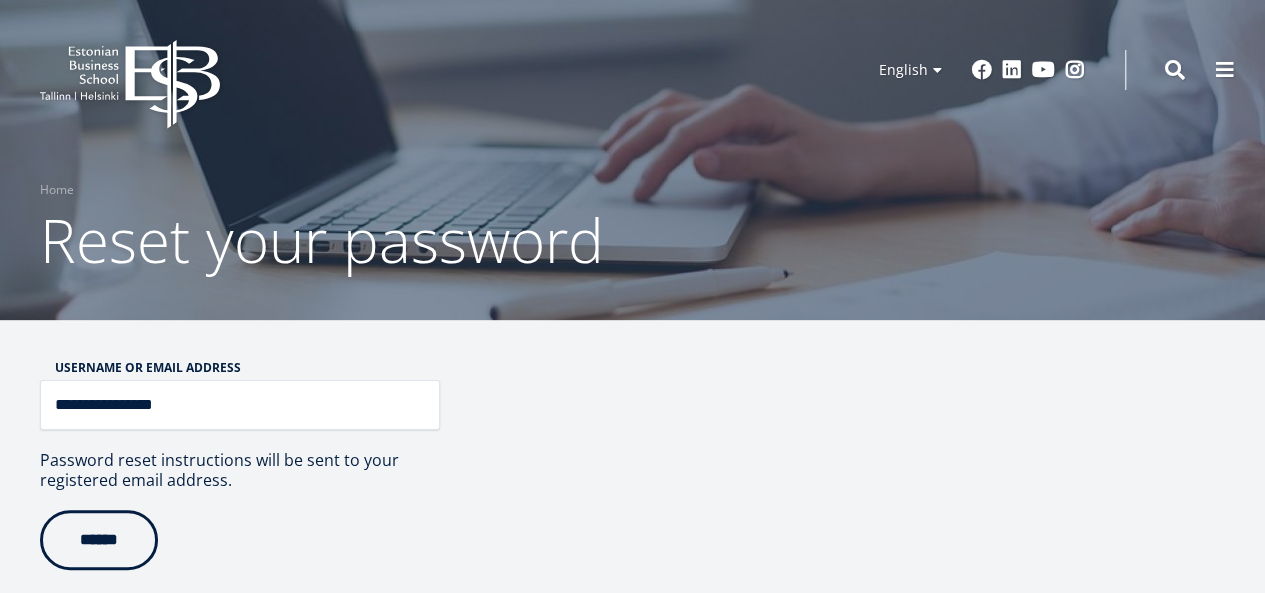 scroll, scrollTop: 63, scrollLeft: 0, axis: vertical 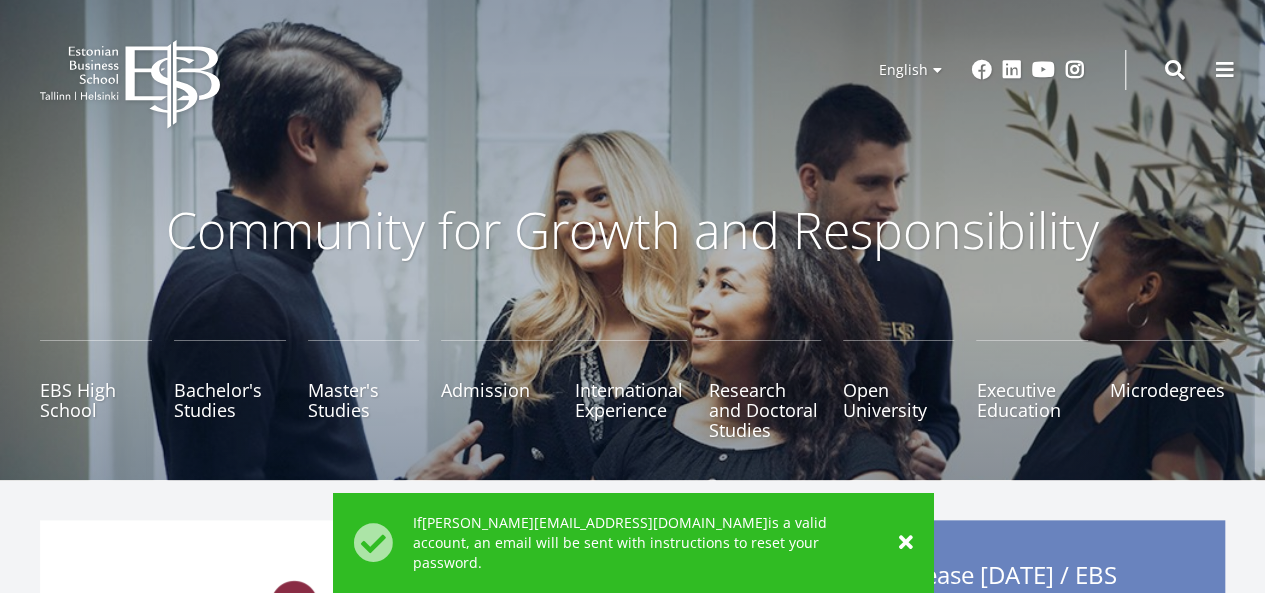 click on "EBS Logo
Created with Sketch.
Estonian Estonian English        Russian
English Estonian English        Russian
Kasutaja konto menüü
Log in
Social Links
Facebook
Linkedin
Youtube
Instagram" at bounding box center [632, 70] 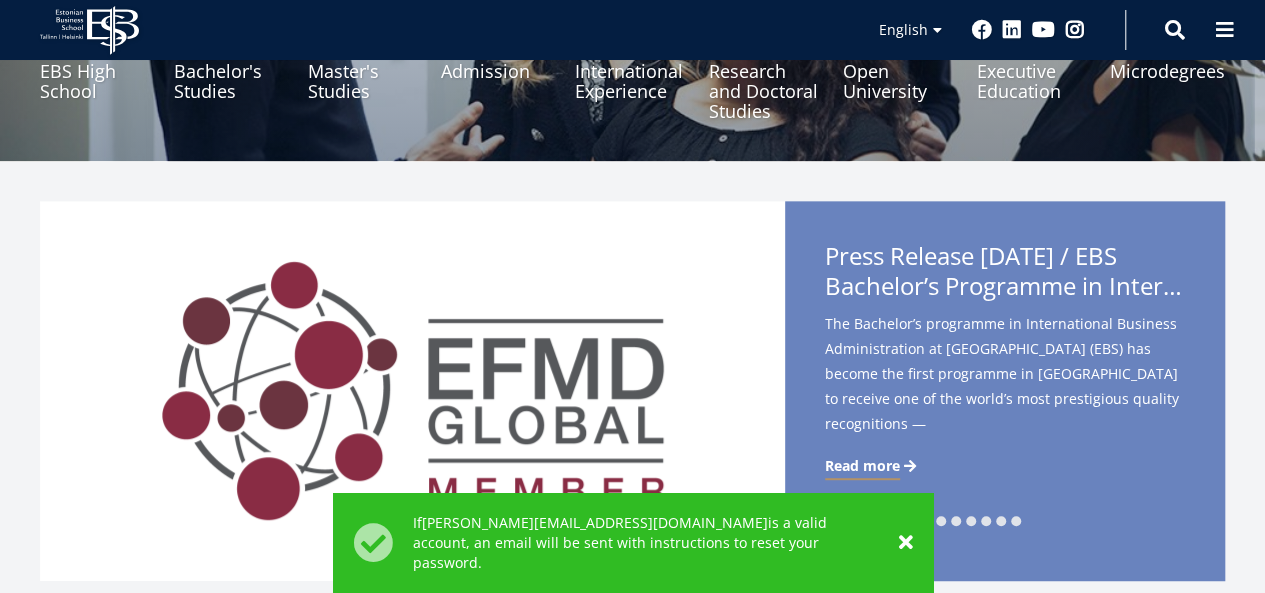 scroll, scrollTop: 318, scrollLeft: 0, axis: vertical 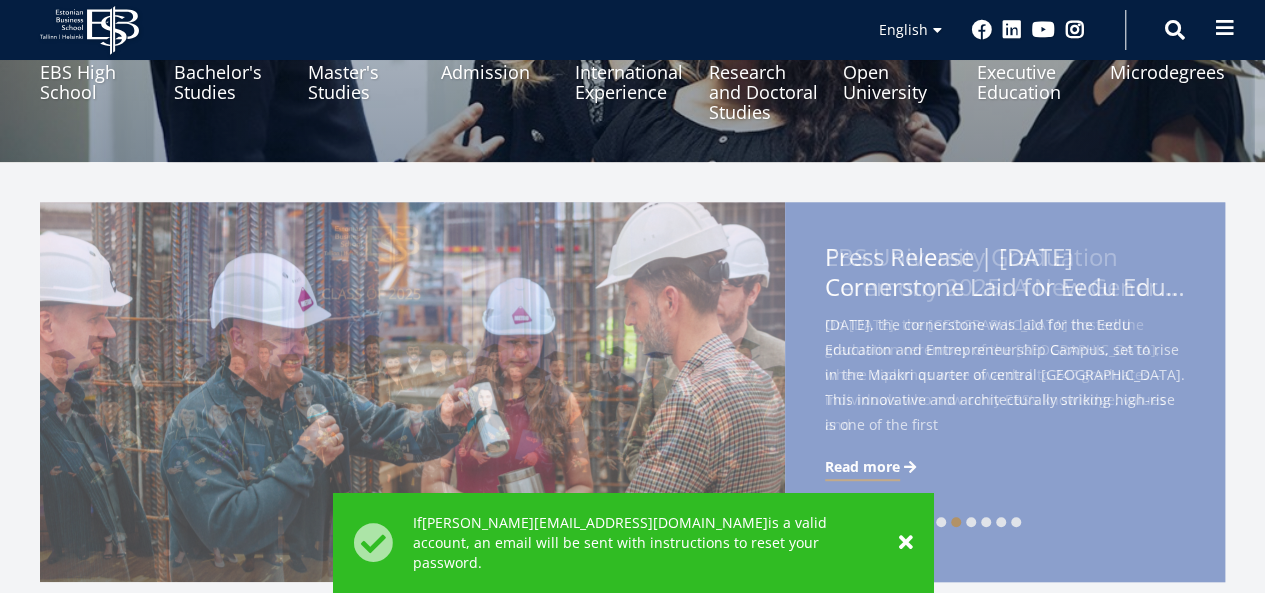 click at bounding box center [1225, 28] 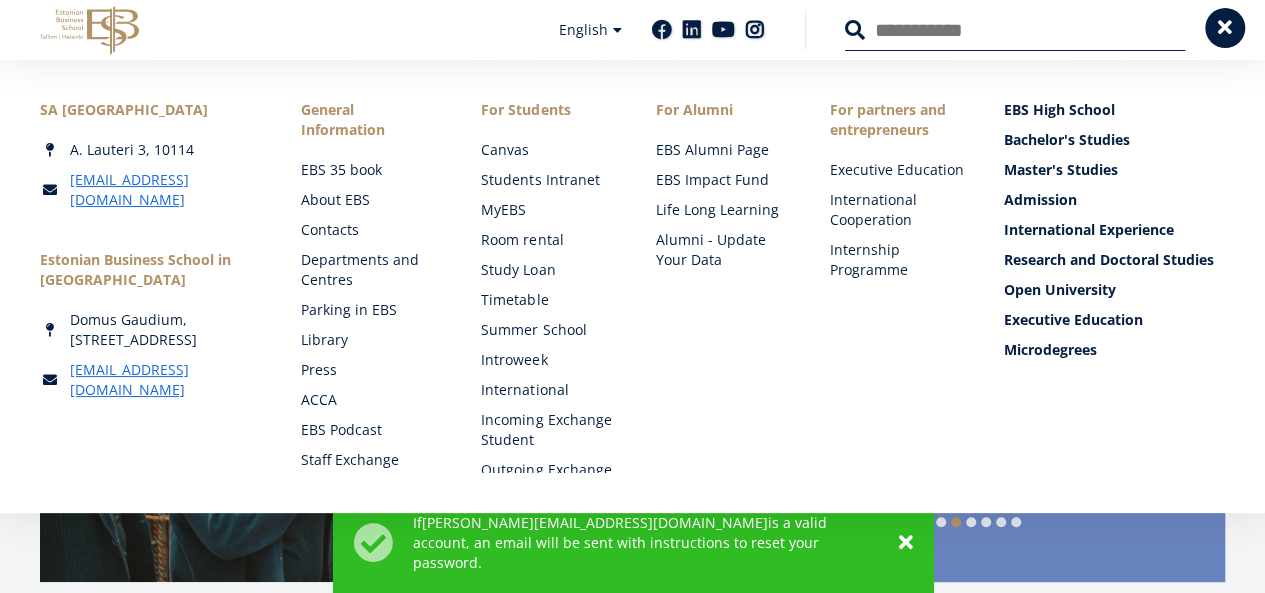 drag, startPoint x: 1216, startPoint y: 33, endPoint x: 1242, endPoint y: 33, distance: 26 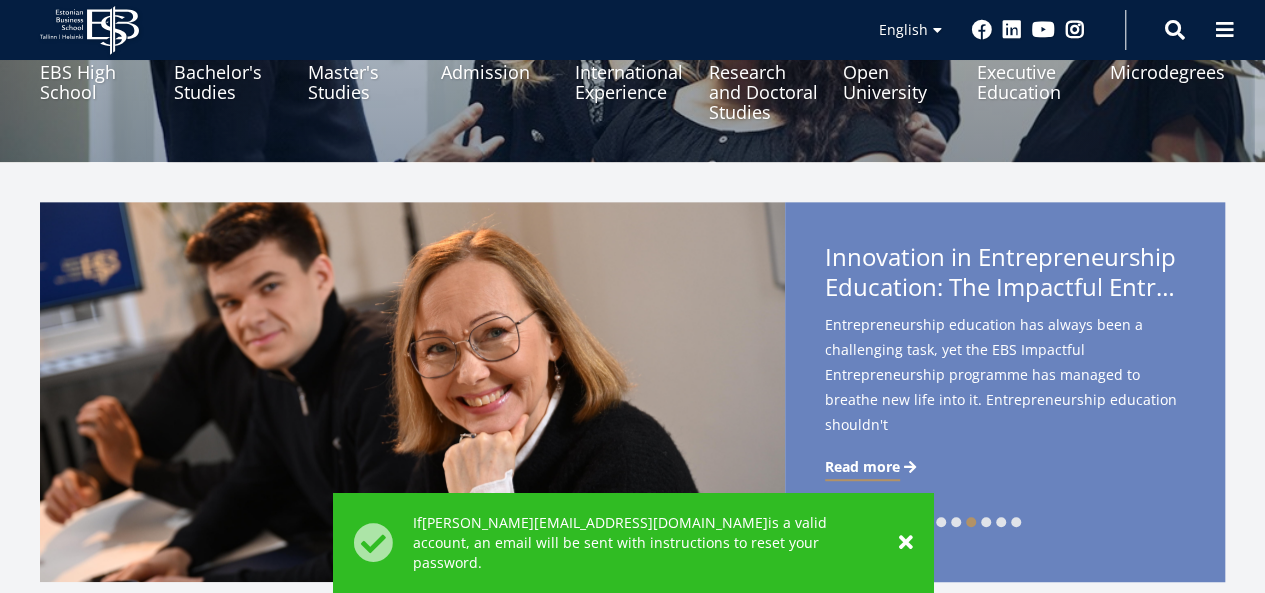 click on "Status message
If  egert.aru@ebs.ee  is a valid account, an email will be sent with instructions to reset your password." at bounding box center [646, 543] 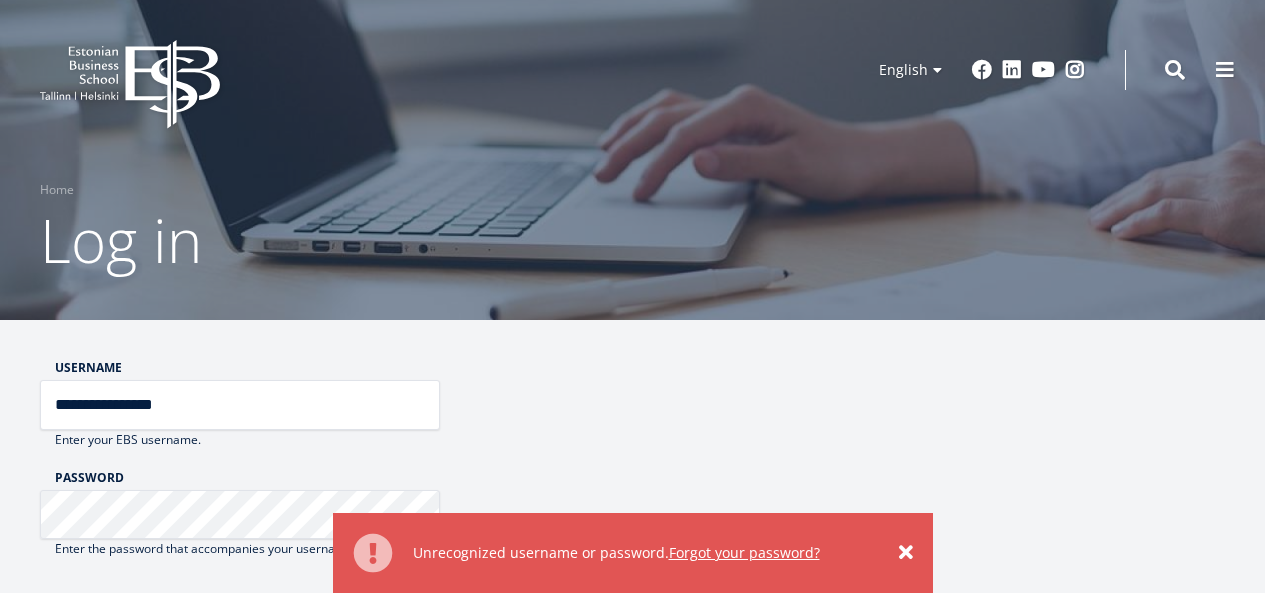 scroll, scrollTop: 22, scrollLeft: 0, axis: vertical 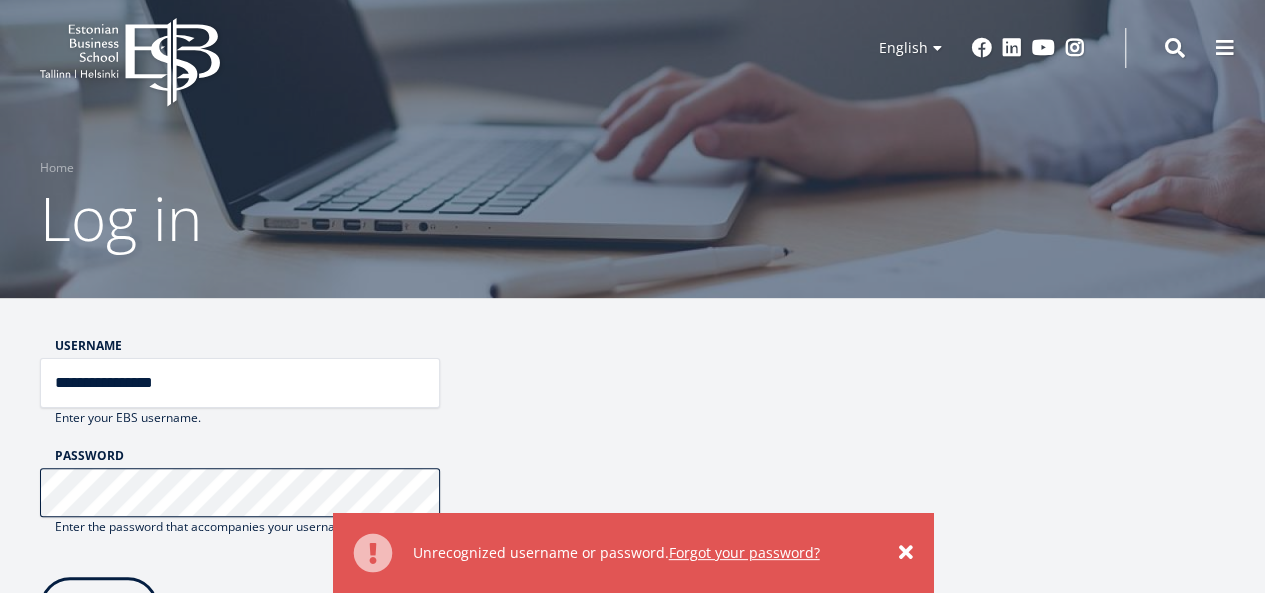 click on "******" at bounding box center [99, 607] 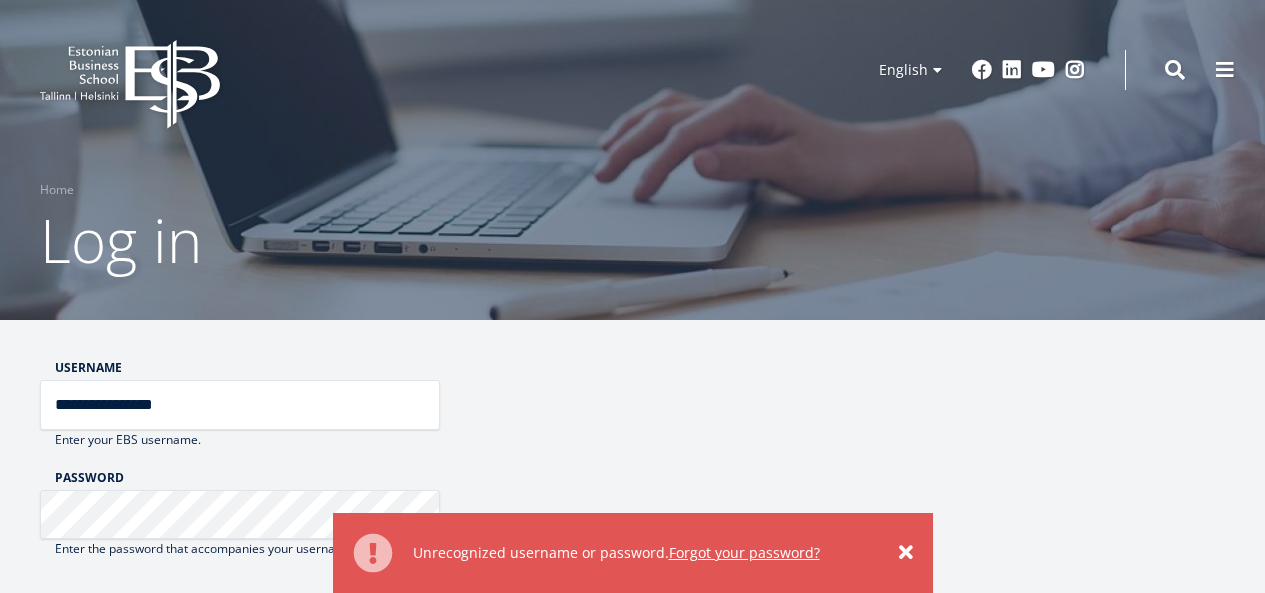 scroll, scrollTop: 0, scrollLeft: 0, axis: both 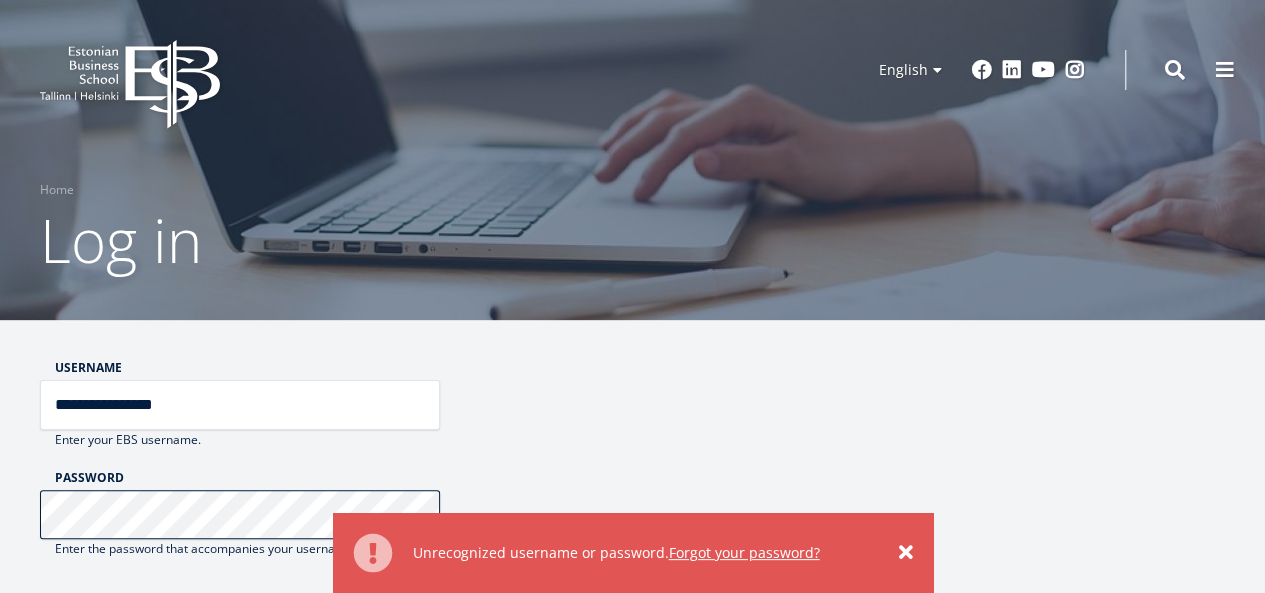 click on "******" at bounding box center [99, 629] 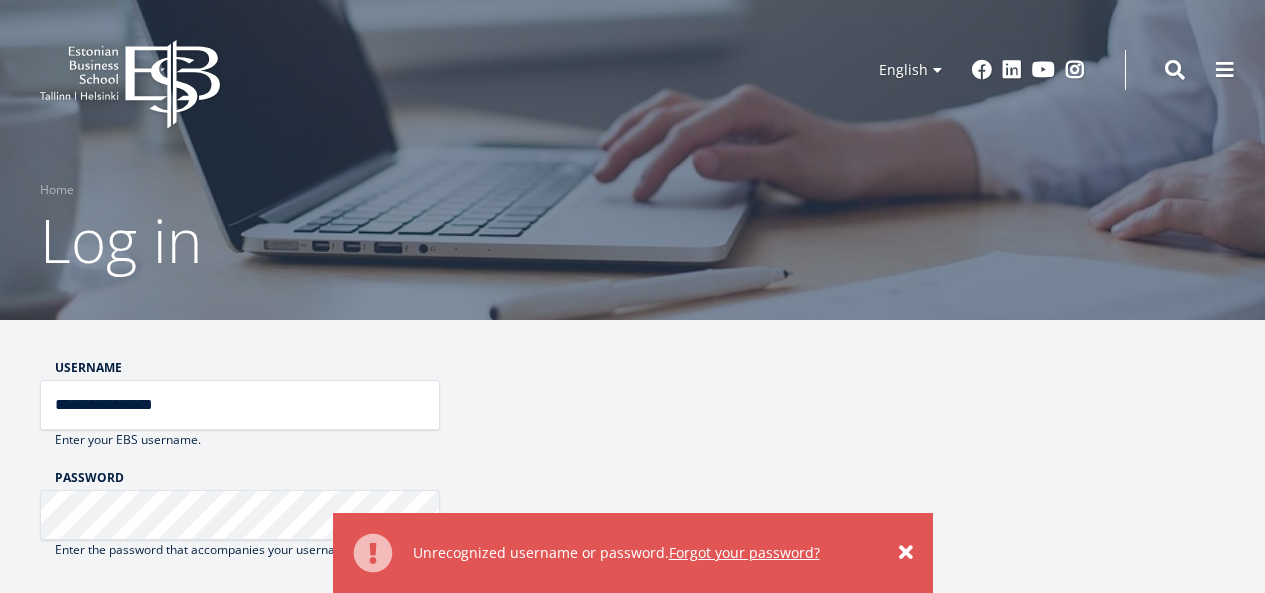 scroll, scrollTop: 0, scrollLeft: 0, axis: both 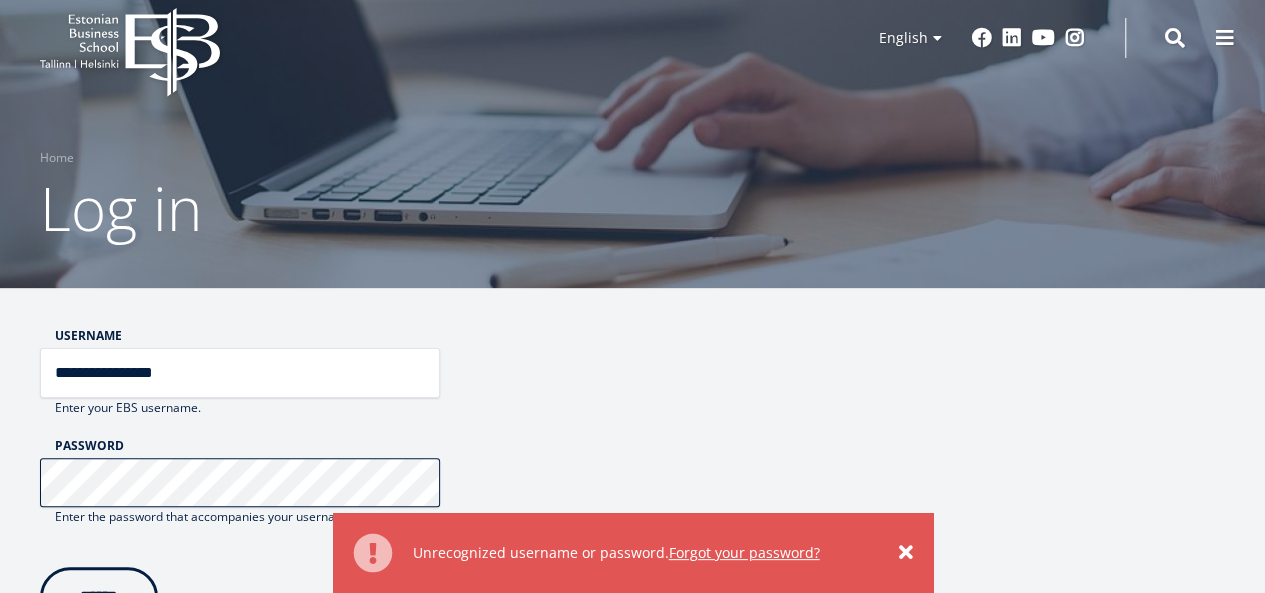 click on "******" at bounding box center (99, 597) 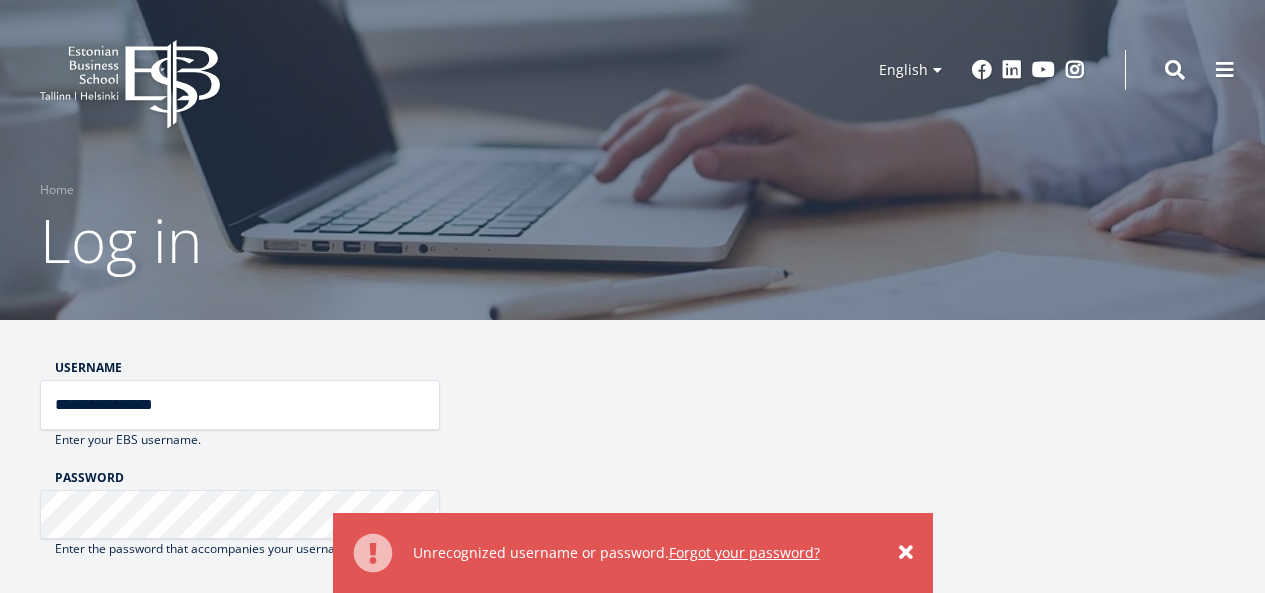 scroll, scrollTop: 0, scrollLeft: 0, axis: both 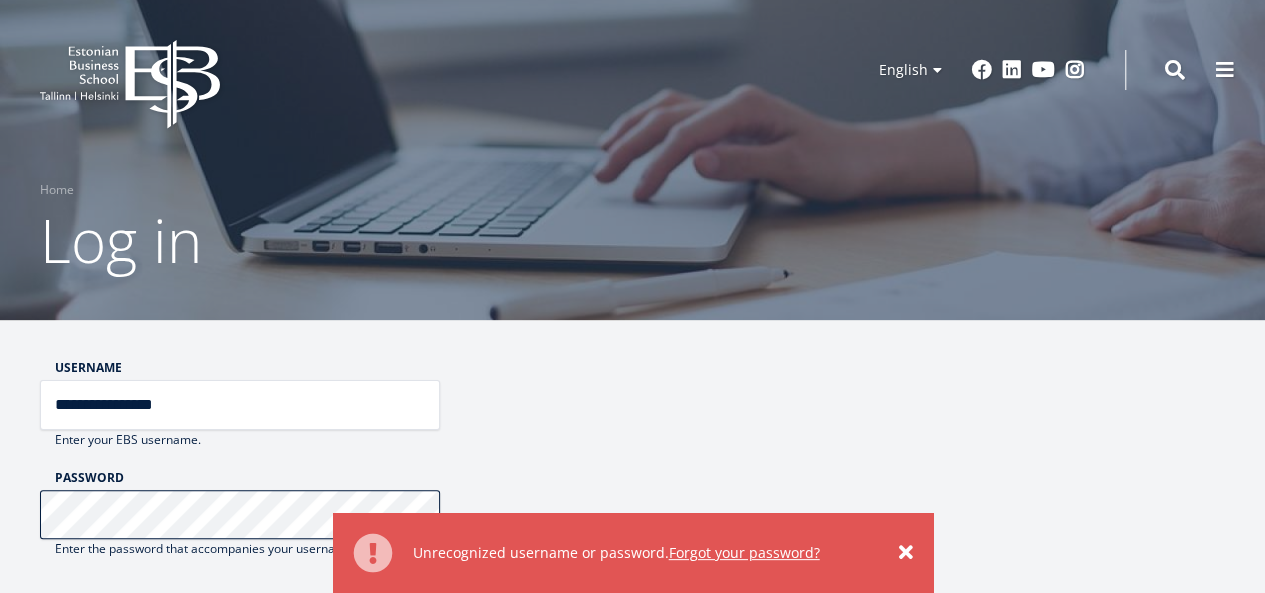 click on "******" at bounding box center [99, 629] 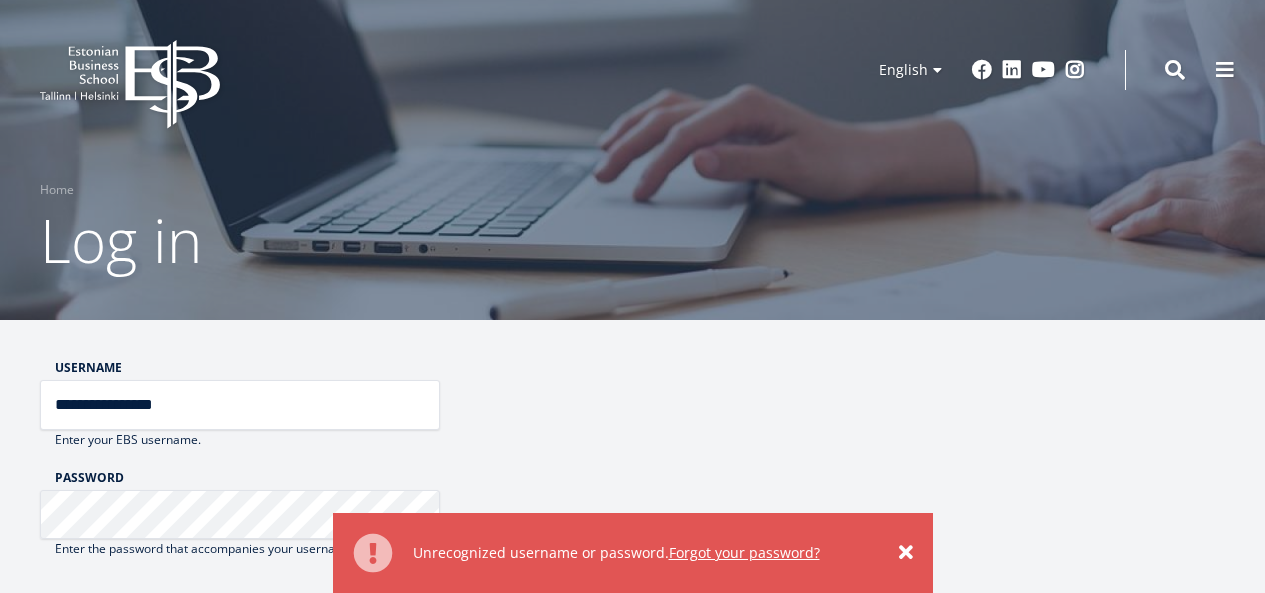 scroll, scrollTop: 0, scrollLeft: 0, axis: both 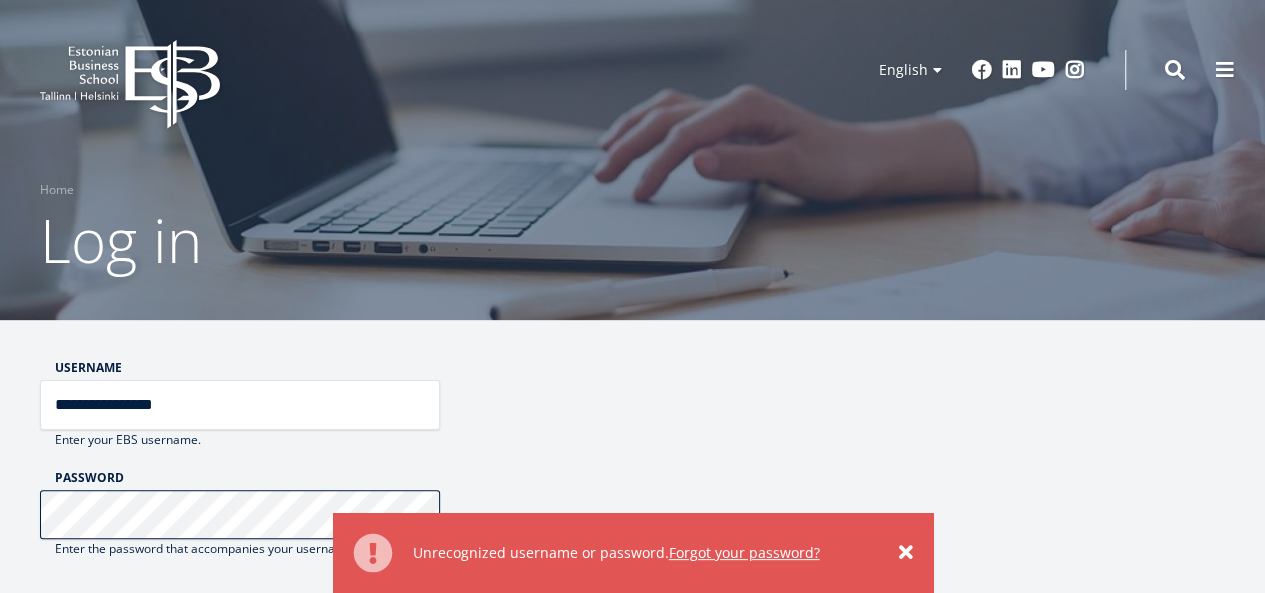 click on "******" at bounding box center [99, 629] 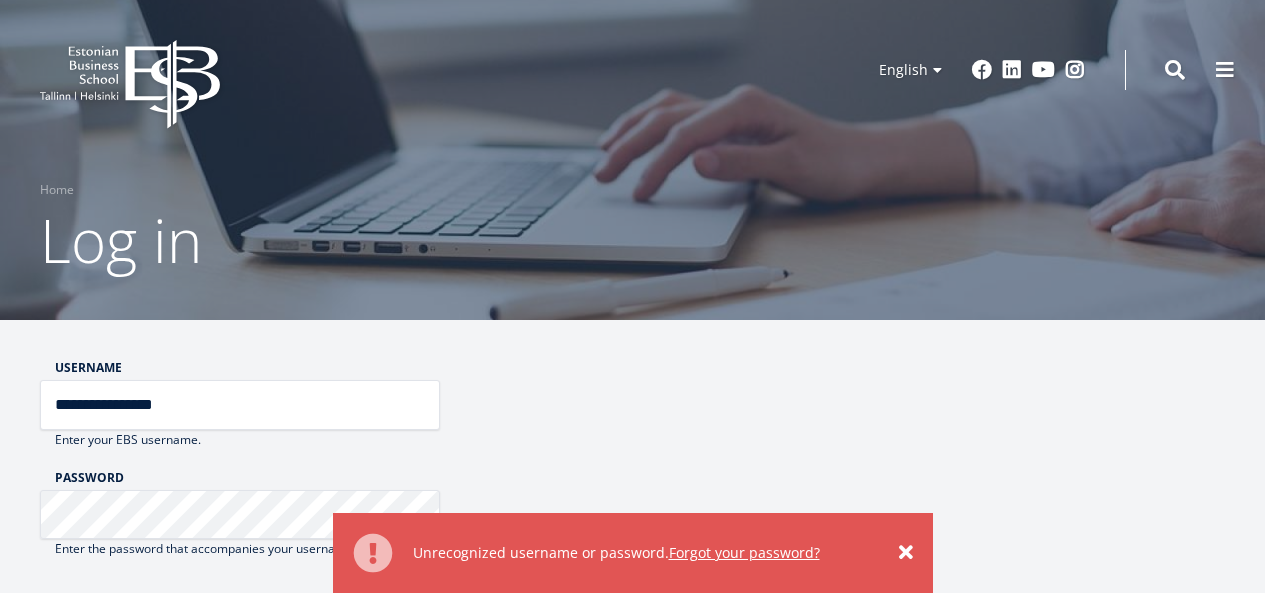 scroll, scrollTop: 0, scrollLeft: 0, axis: both 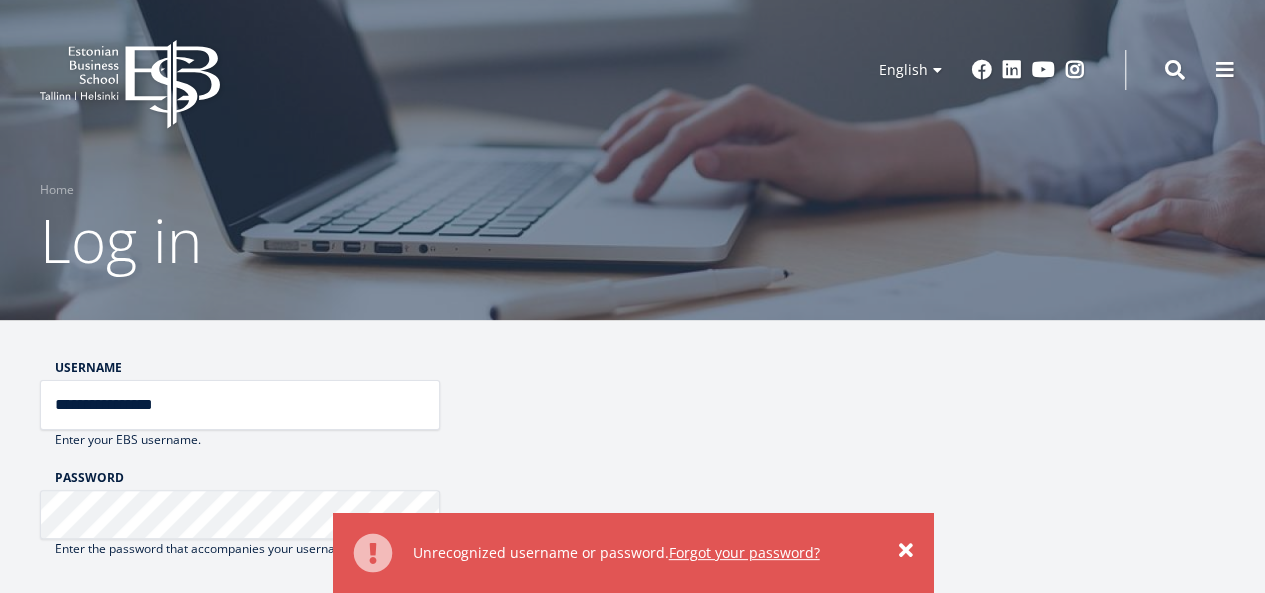 click on "×" at bounding box center (906, 551) 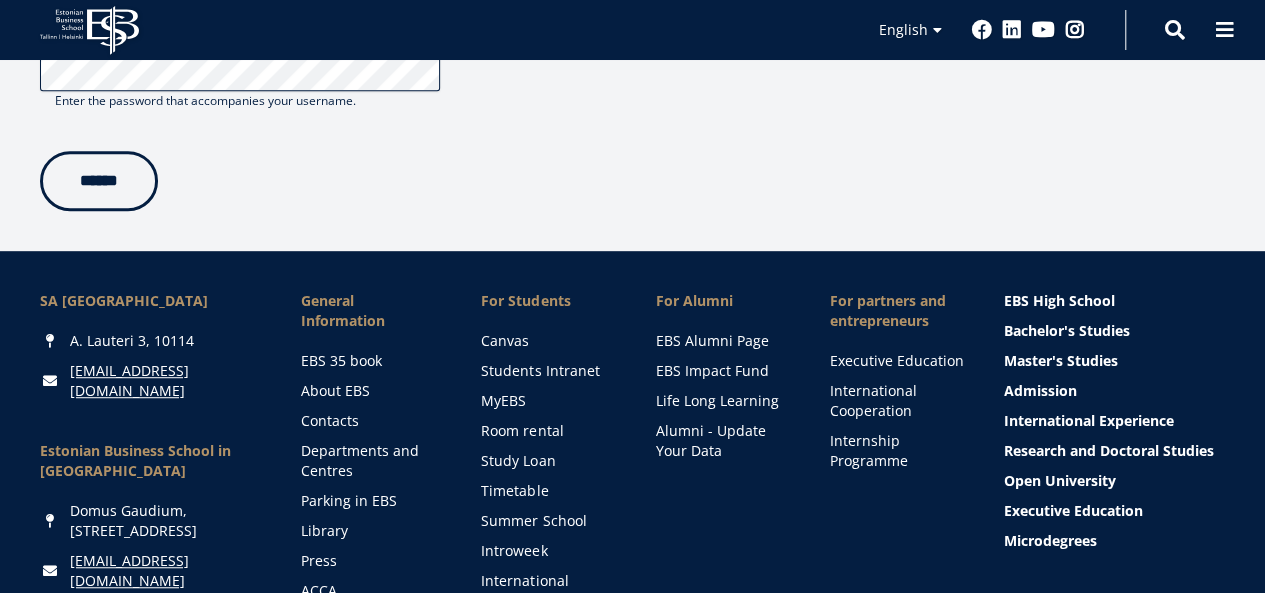 scroll, scrollTop: 446, scrollLeft: 0, axis: vertical 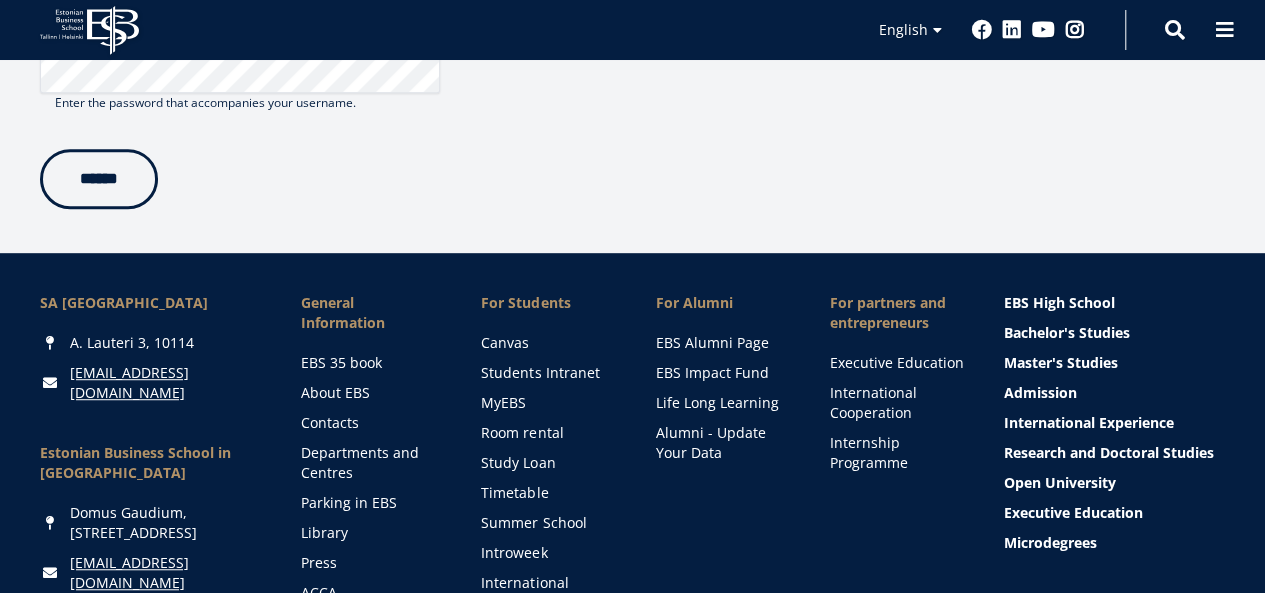 click on "******" at bounding box center [99, 179] 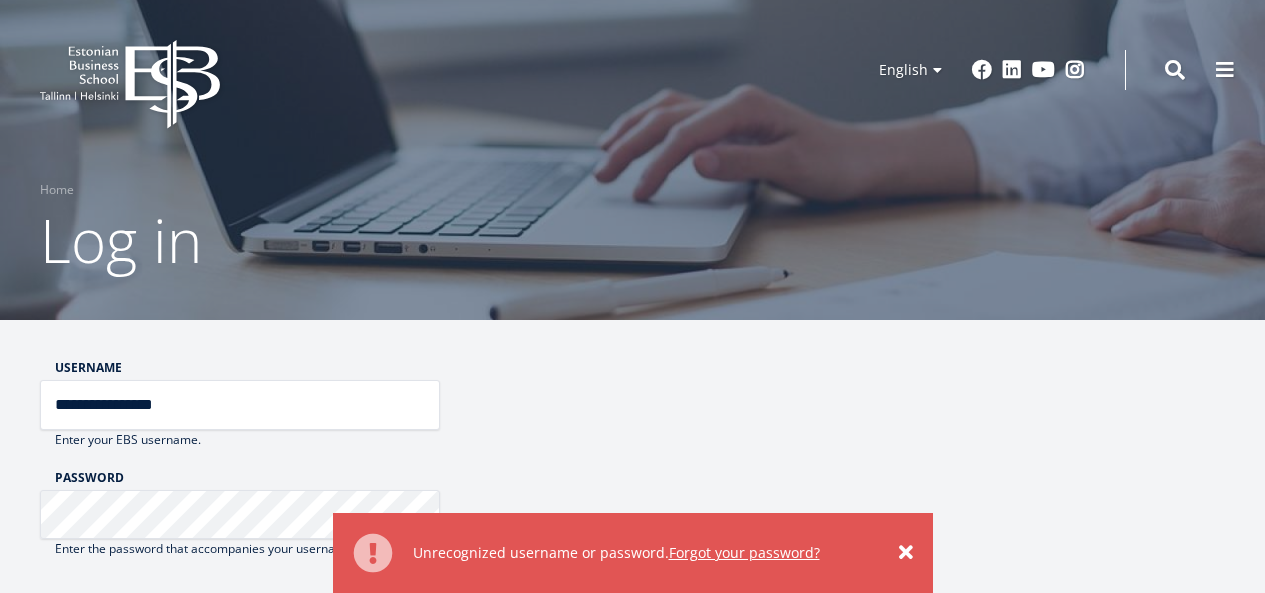 scroll, scrollTop: 0, scrollLeft: 0, axis: both 